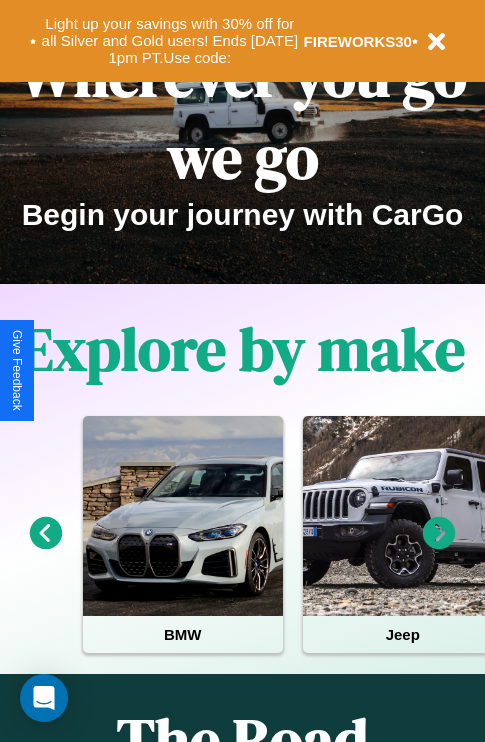 scroll, scrollTop: 0, scrollLeft: 0, axis: both 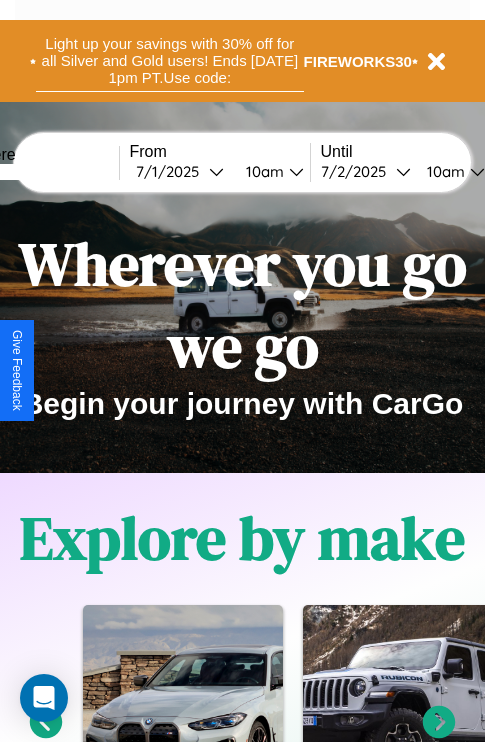 click on "Light up your savings with 30% off for all Silver and Gold users! Ends 8/1 at 1pm PT.  Use code:" at bounding box center (170, 61) 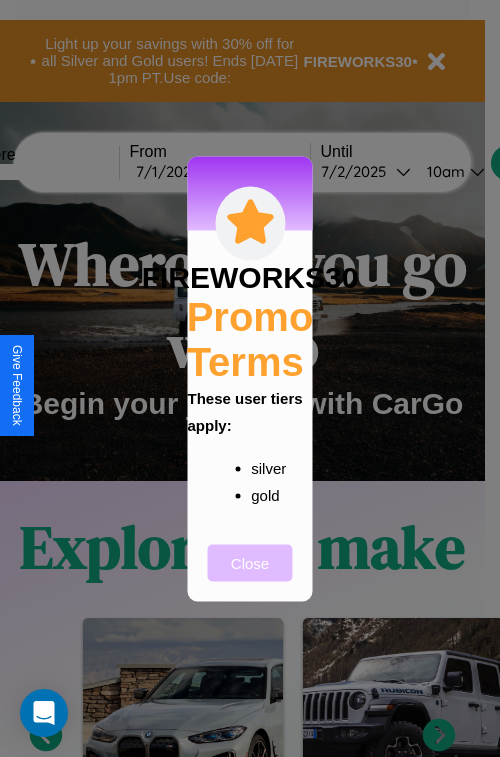 click on "Close" at bounding box center [250, 562] 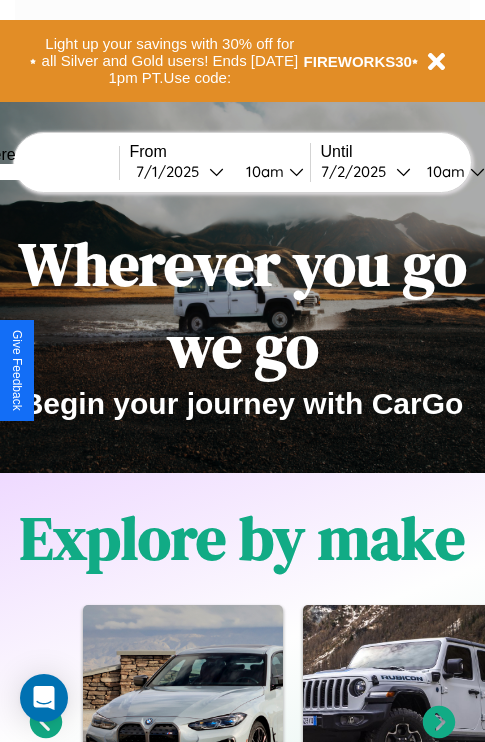 click at bounding box center [44, 172] 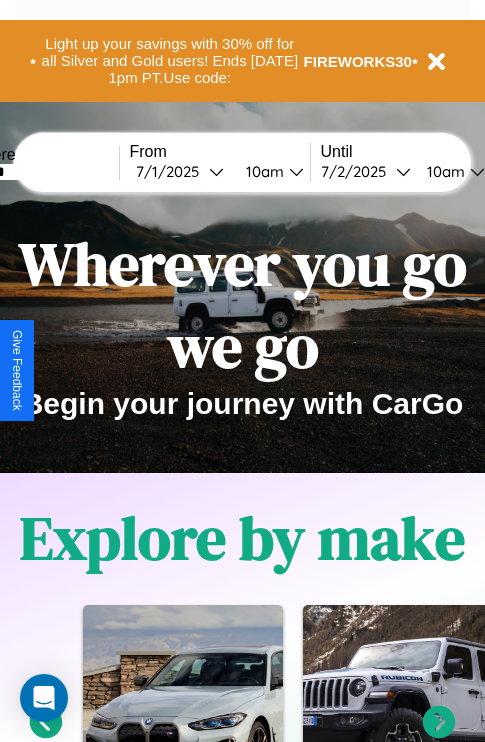 type on "******" 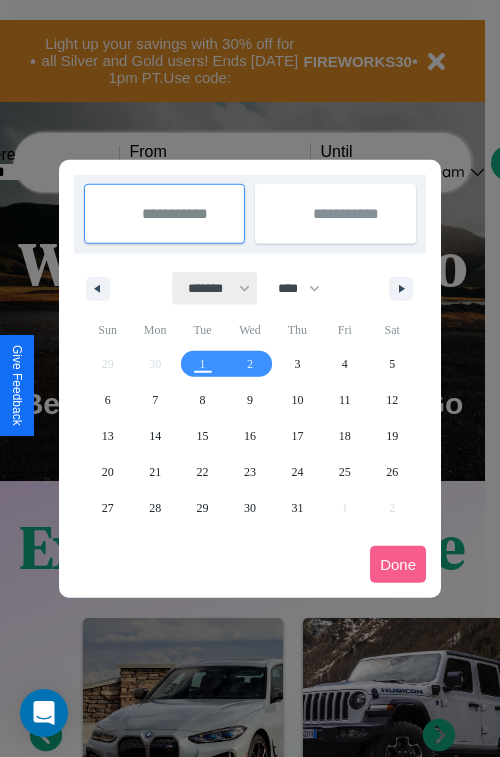 click on "******* ******** ***** ***** *** **** **** ****** ********* ******* ******** ********" at bounding box center (215, 288) 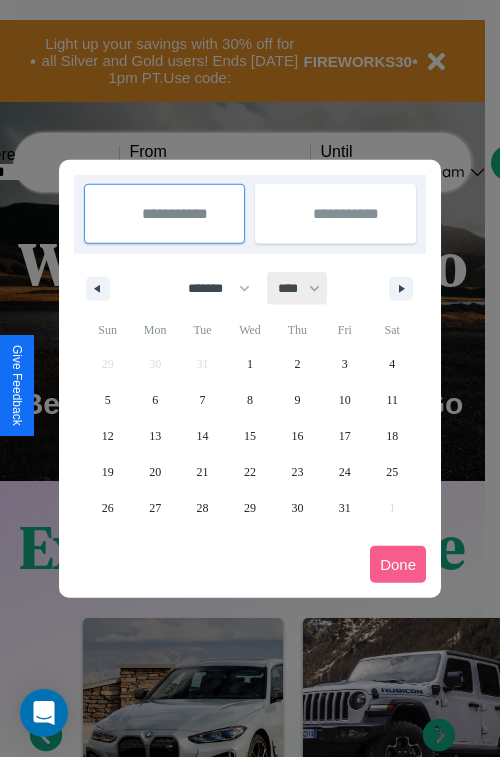 click on "**** **** **** **** **** **** **** **** **** **** **** **** **** **** **** **** **** **** **** **** **** **** **** **** **** **** **** **** **** **** **** **** **** **** **** **** **** **** **** **** **** **** **** **** **** **** **** **** **** **** **** **** **** **** **** **** **** **** **** **** **** **** **** **** **** **** **** **** **** **** **** **** **** **** **** **** **** **** **** **** **** **** **** **** **** **** **** **** **** **** **** **** **** **** **** **** **** **** **** **** **** **** **** **** **** **** **** **** **** **** **** **** **** **** **** **** **** **** **** **** ****" at bounding box center [298, 288] 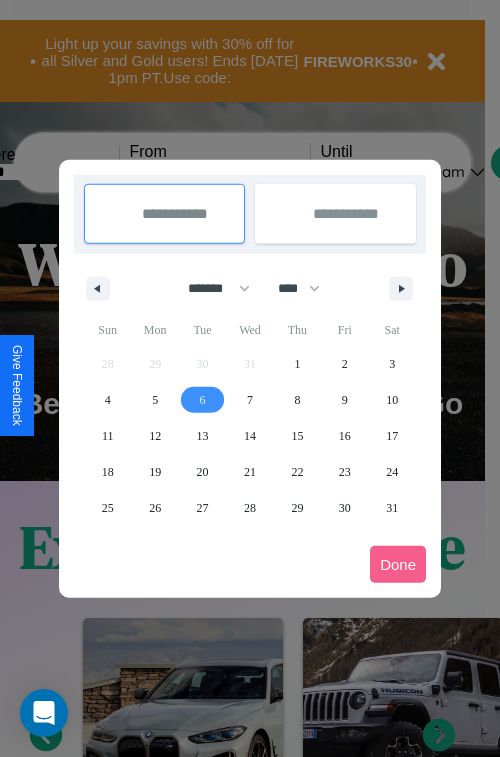 click on "6" at bounding box center [203, 400] 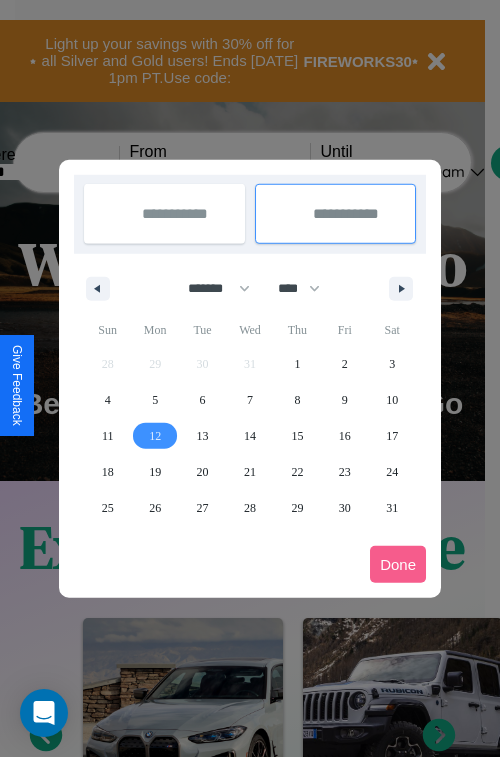 click on "12" at bounding box center (155, 436) 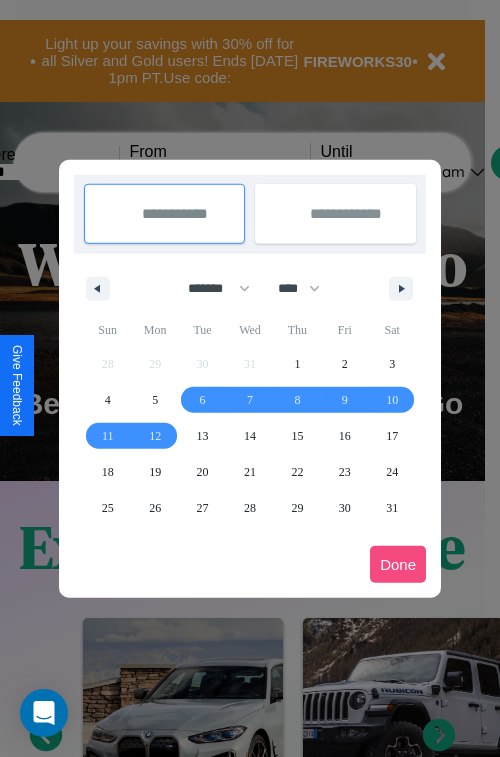 click on "Done" at bounding box center [398, 564] 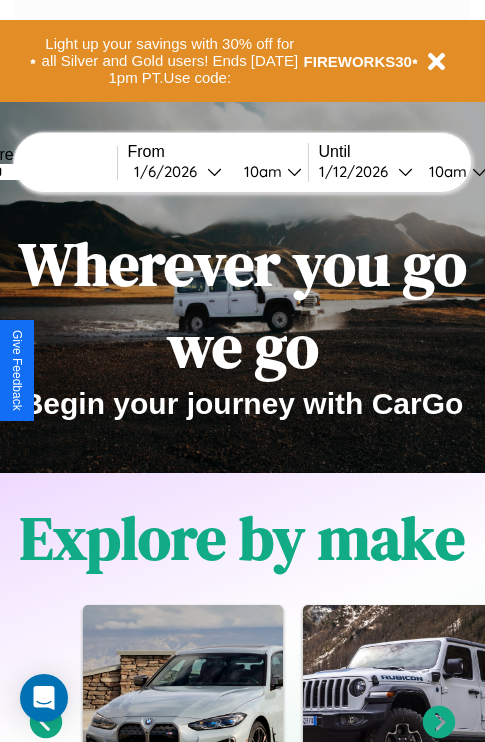 click on "10am" at bounding box center (260, 171) 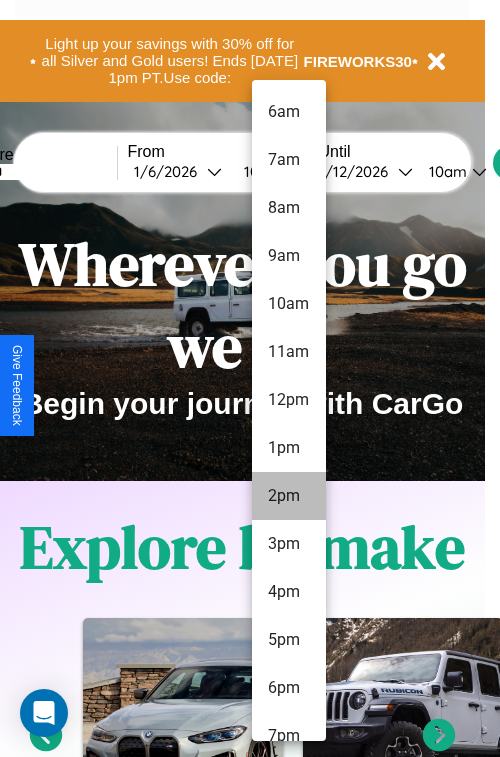 click on "2pm" at bounding box center [289, 496] 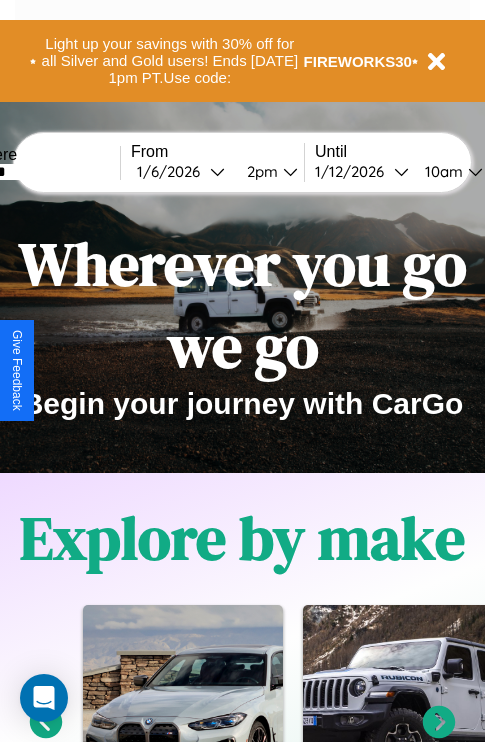 click on "10am" at bounding box center (441, 171) 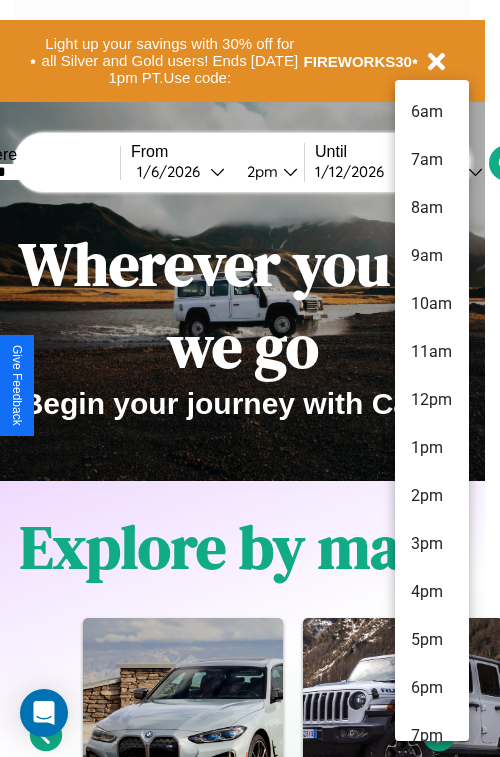 click on "3pm" at bounding box center (432, 544) 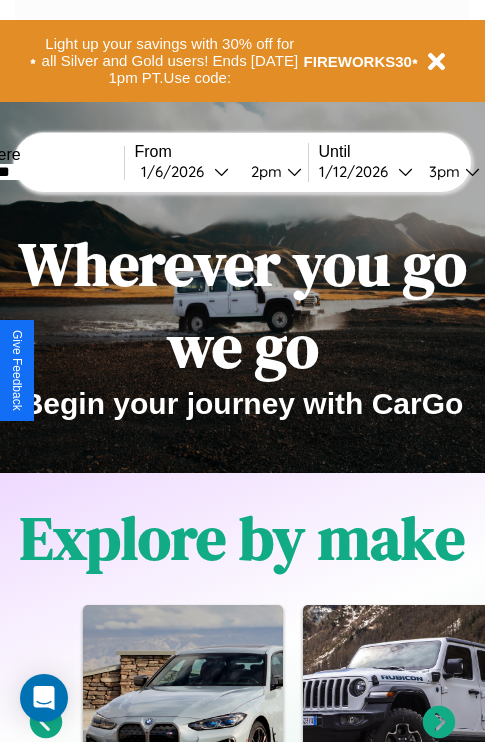 scroll, scrollTop: 0, scrollLeft: 62, axis: horizontal 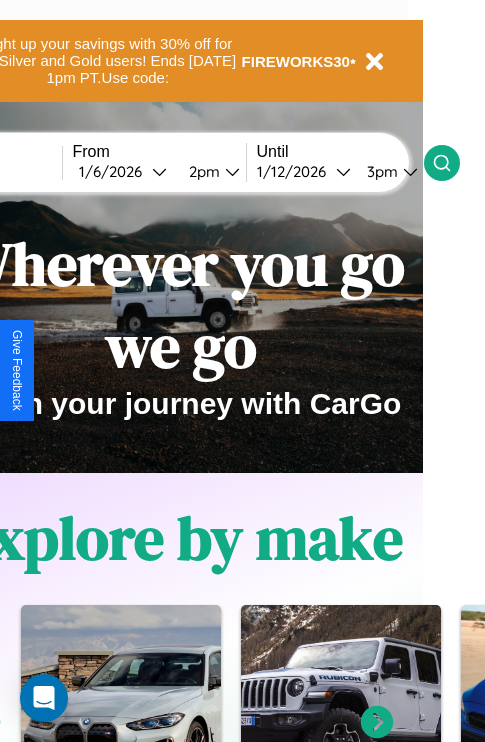 click 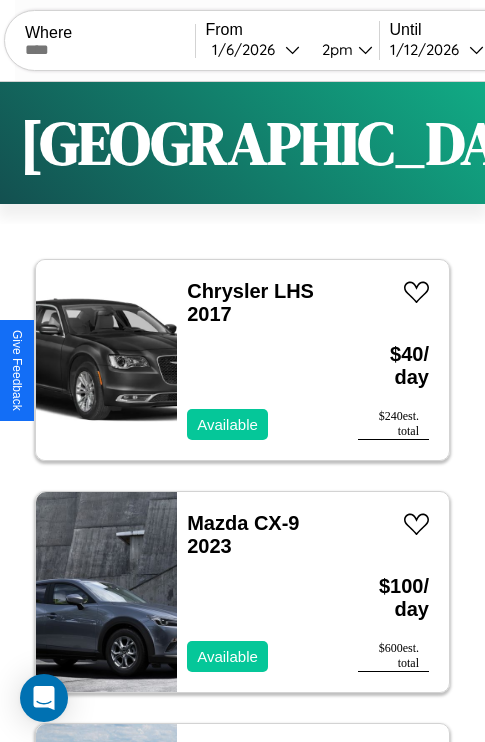 click on "Filters" at bounding box center (640, 143) 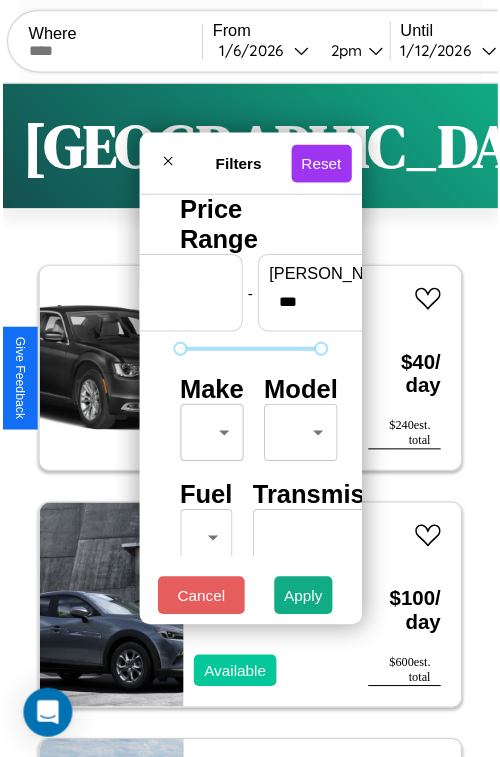 scroll, scrollTop: 59, scrollLeft: 0, axis: vertical 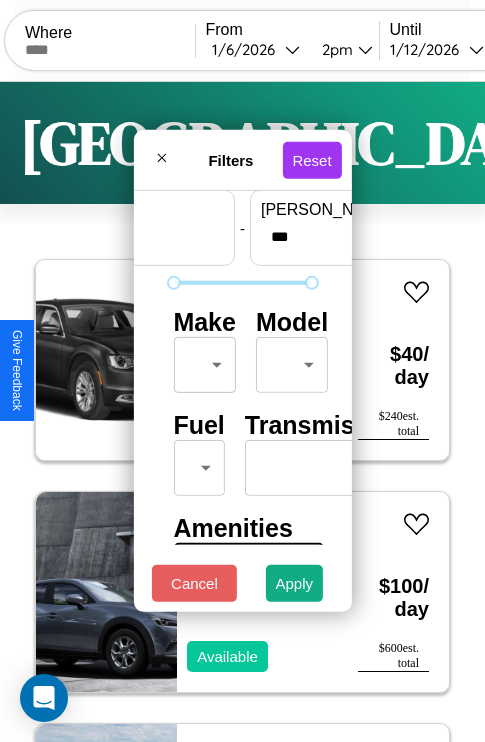click on "CarGo Where From 1 / 6 / 2026 2pm Until 1 / 12 / 2026 3pm Become a Host Login Sign Up Madrid Filters 117  cars in this area These cars can be picked up in this city. Chrysler   LHS   2017 Available $ 40  / day $ 240  est. total Mazda   CX-9   2023 Available $ 100  / day $ 600  est. total Hyundai   Accent   2019 Available $ 200  / day $ 1200  est. total Mercedes   M-Class   2021 Available $ 40  / day $ 240  est. total GMC   T-Series   2021 Available $ 60  / day $ 360  est. total Land Rover   LR2   2014 Available $ 140  / day $ 840  est. total Tesla   Roadster   2019 Available $ 160  / day $ 960  est. total Nissan   Rogue Sport   2019 Available $ 60  / day $ 360  est. total Volvo   VNR   2023 Available $ 100  / day $ 600  est. total Ferrari   Testarossa   2024 Available $ 130  / day $ 780  est. total Jaguar   XJ8   2014 Available $ 200  / day $ 1200  est. total Jeep   J-20   2020 Available $ 40  / day $ 240  est. total Ford   F-Super Duty   2020 Available $ 30  / day $ 180  est. total Tesla   Model Y   2020 $ $" at bounding box center (242, 412) 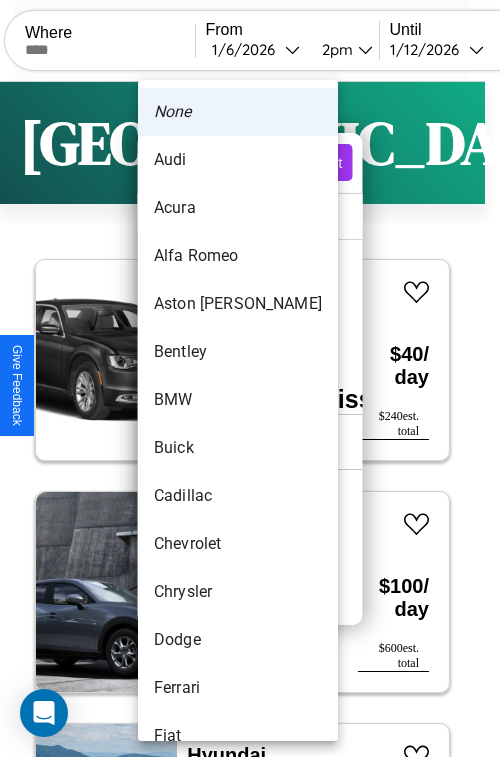 scroll, scrollTop: 86, scrollLeft: 0, axis: vertical 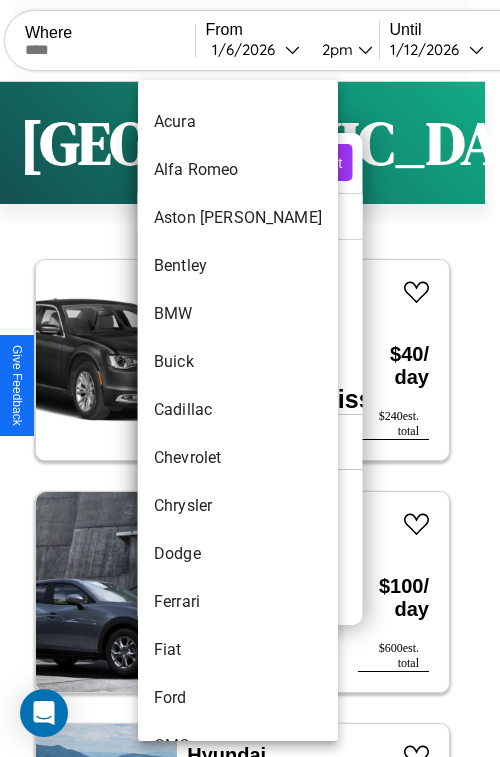 click on "Cadillac" at bounding box center (238, 410) 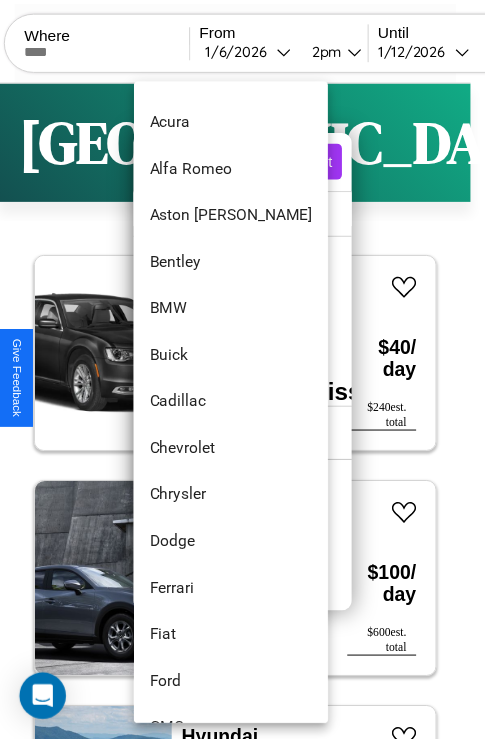 type on "********" 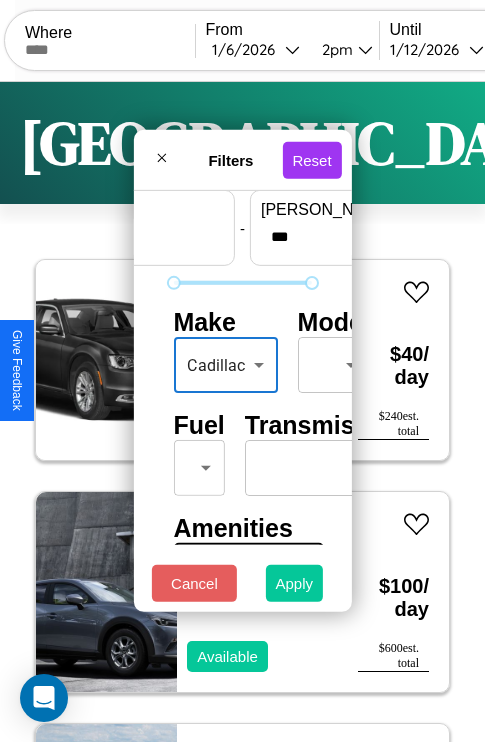 click on "Apply" at bounding box center (295, 583) 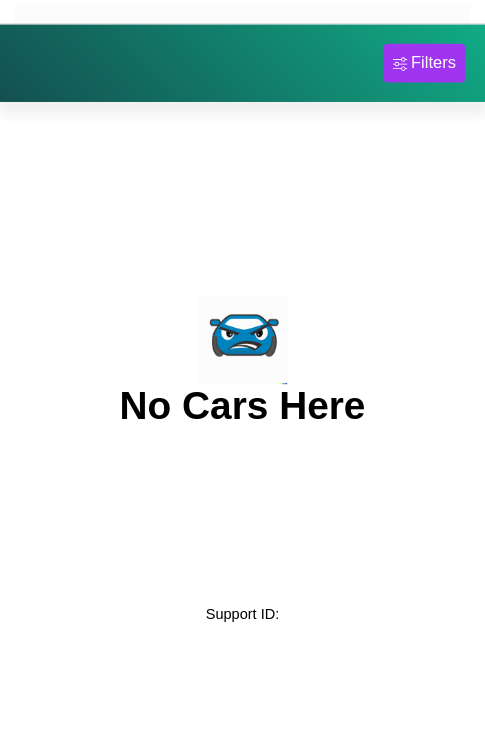scroll, scrollTop: 0, scrollLeft: 0, axis: both 